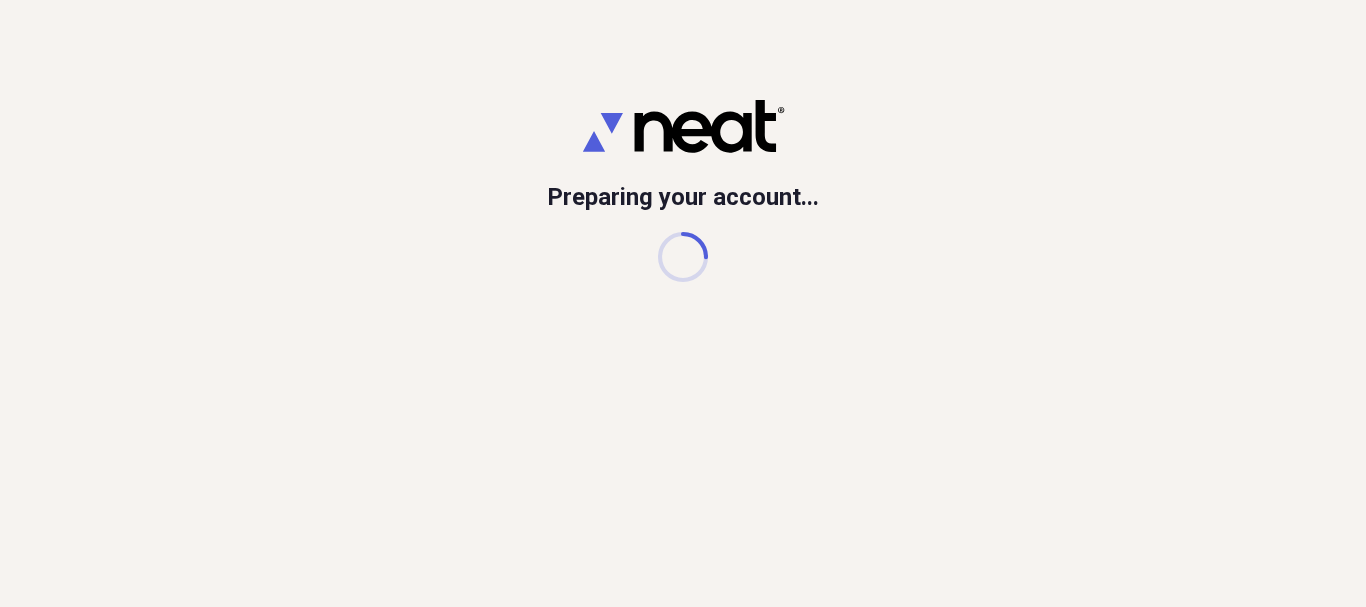 scroll, scrollTop: 0, scrollLeft: 0, axis: both 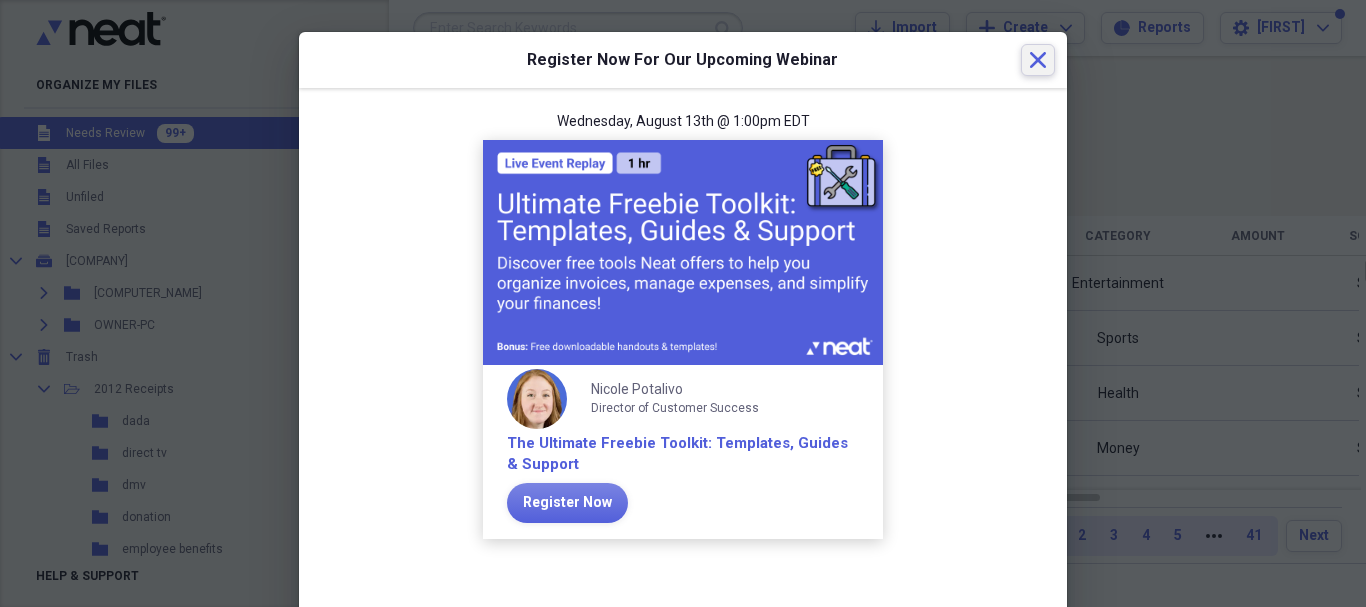 click on "Close" at bounding box center [1038, 60] 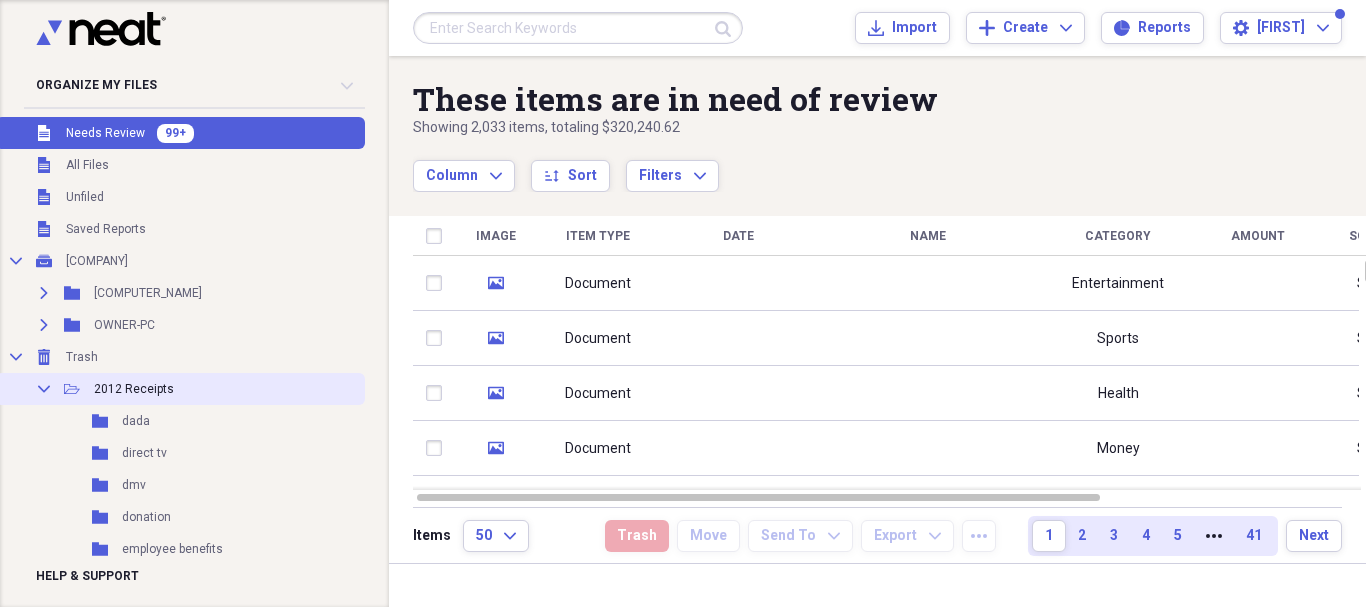 click on "Collapse" 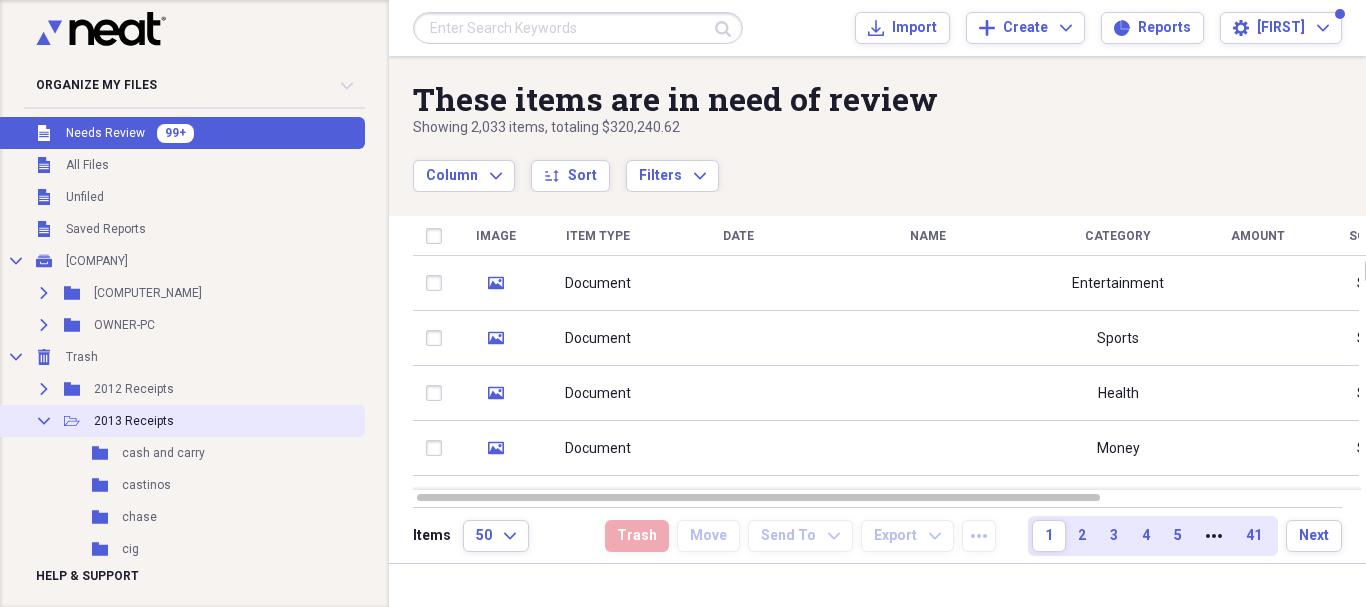click on "Collapse" 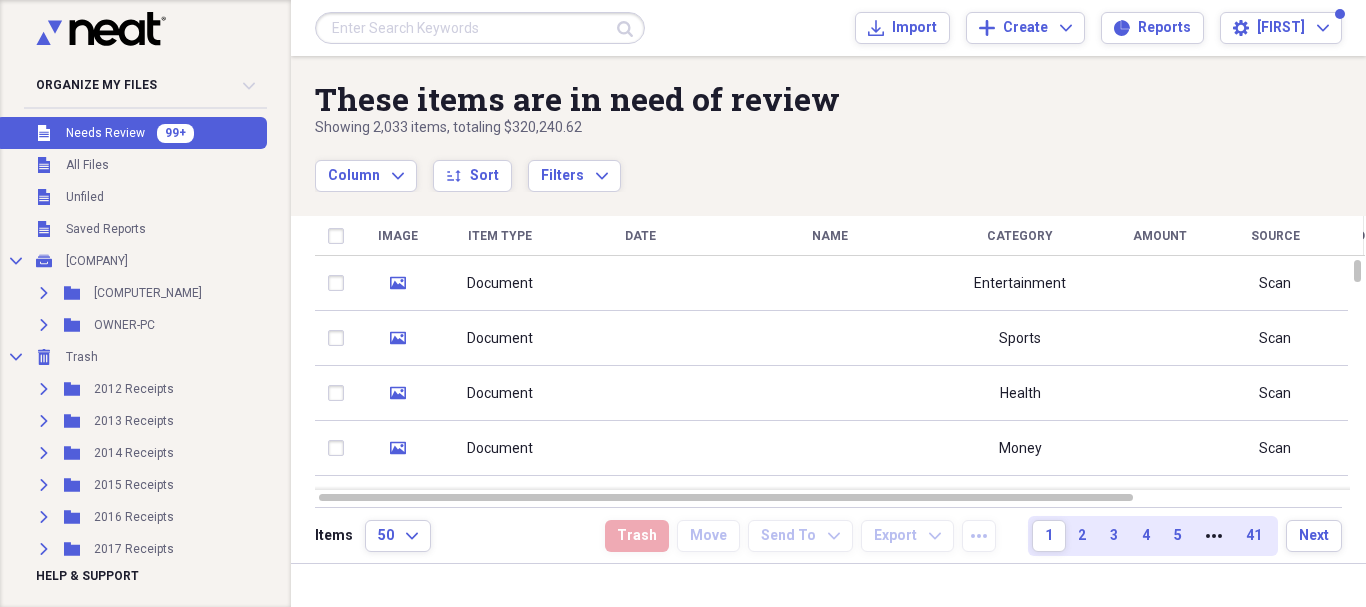 scroll, scrollTop: 772, scrollLeft: 0, axis: vertical 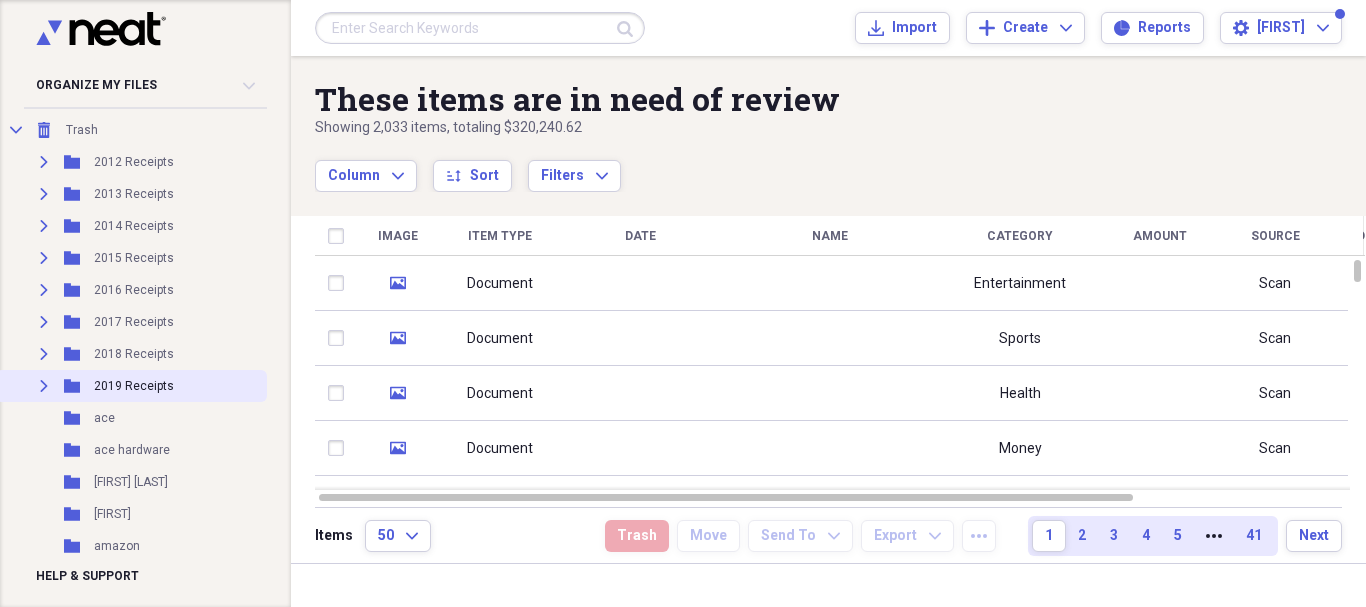 click on "Expand" 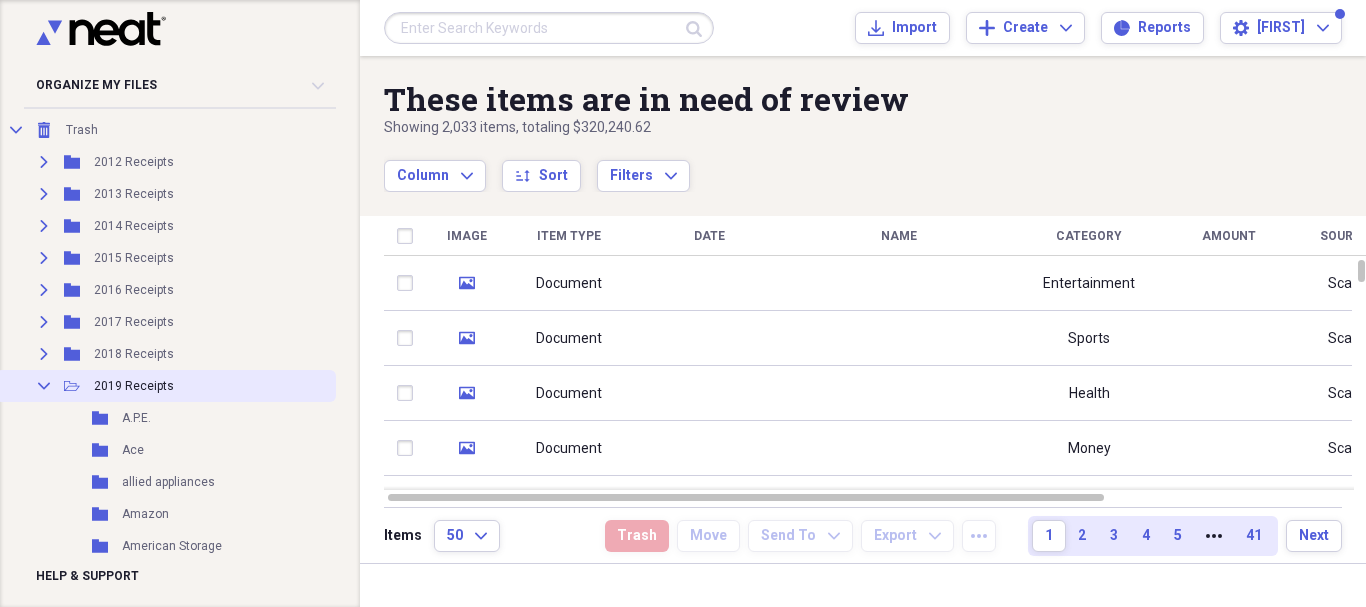 click on "Collapse" at bounding box center [44, 386] 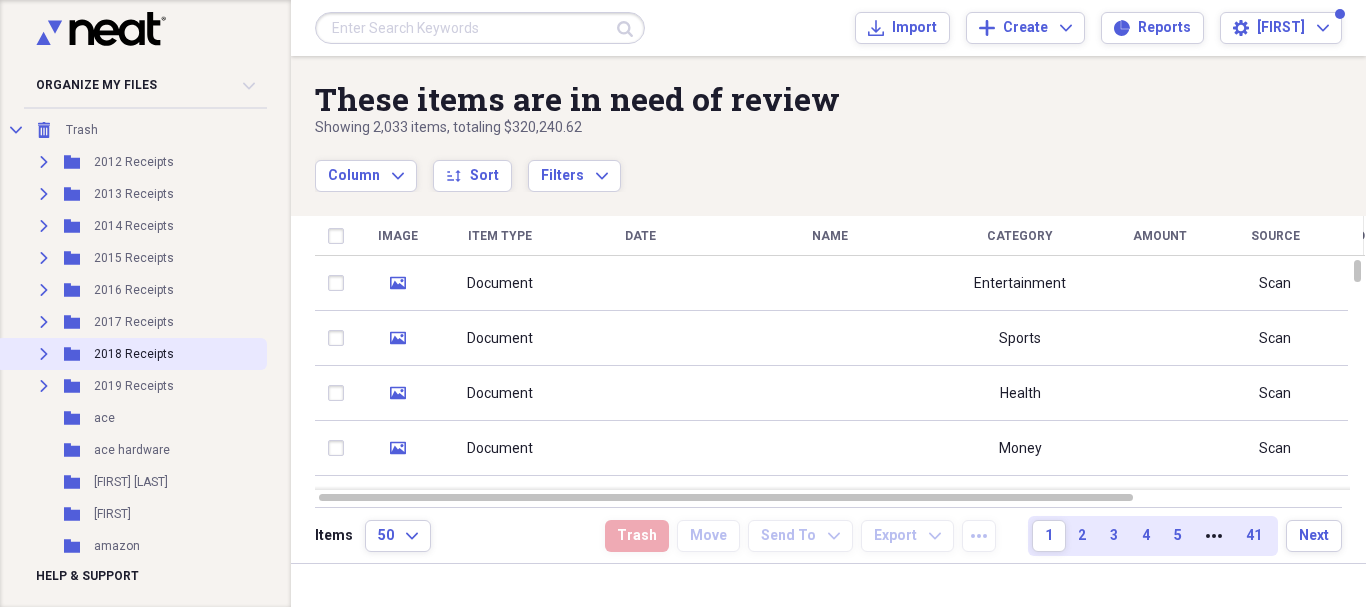 click on "2018 Receipts" at bounding box center [134, 354] 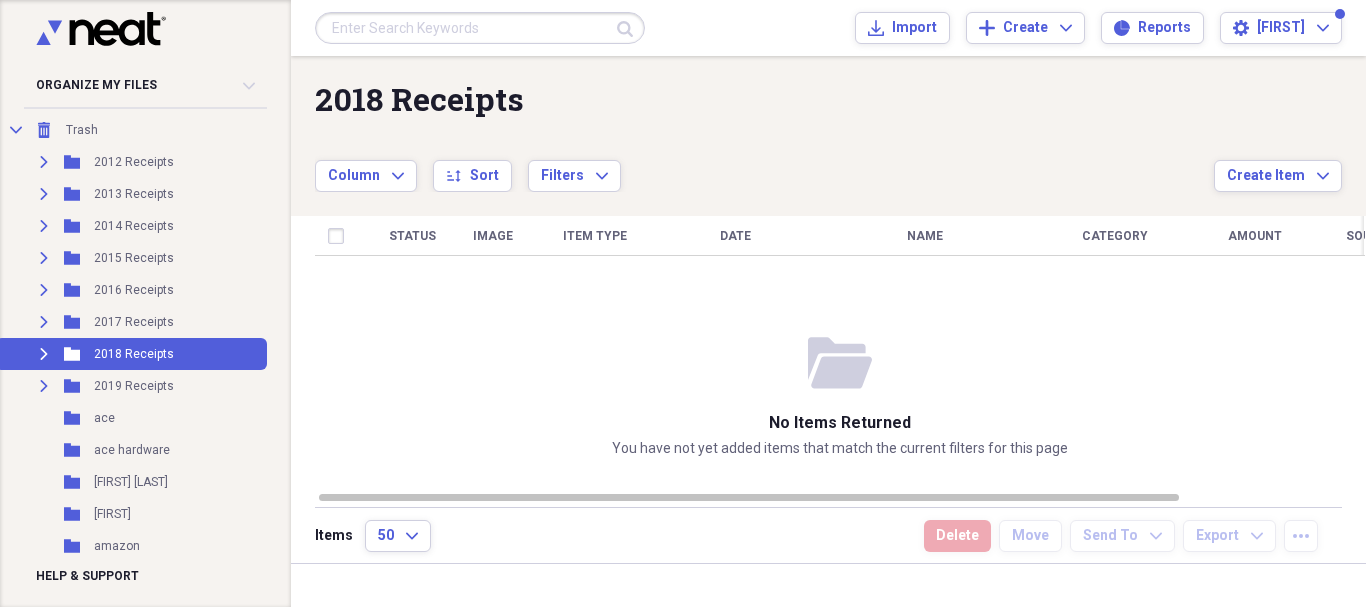 click on "Expand" 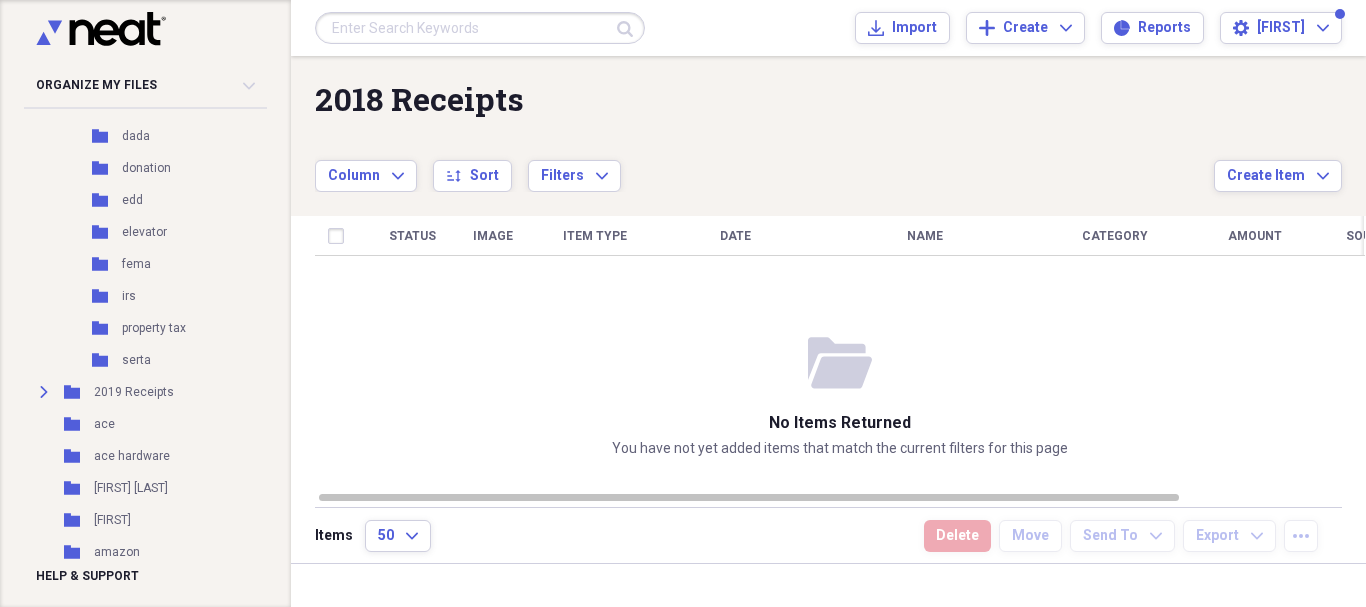 scroll, scrollTop: 689, scrollLeft: 0, axis: vertical 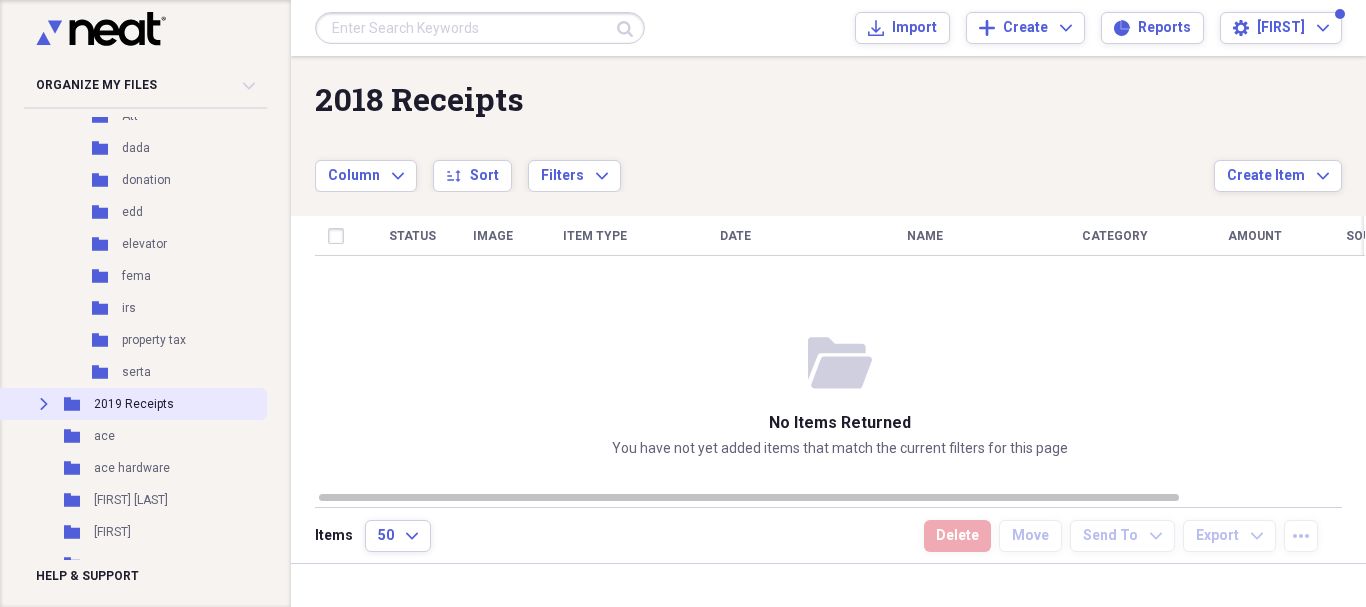 click on "Expand Folder 2019 Receipts" at bounding box center (131, 404) 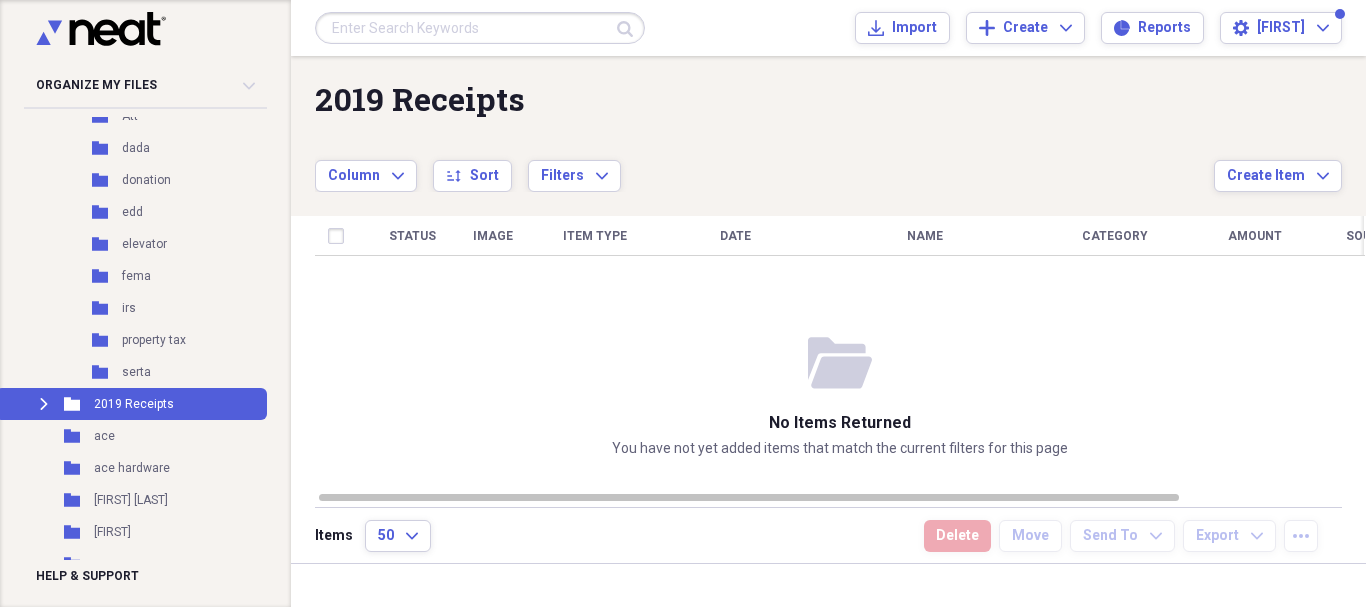 click on "Expand" 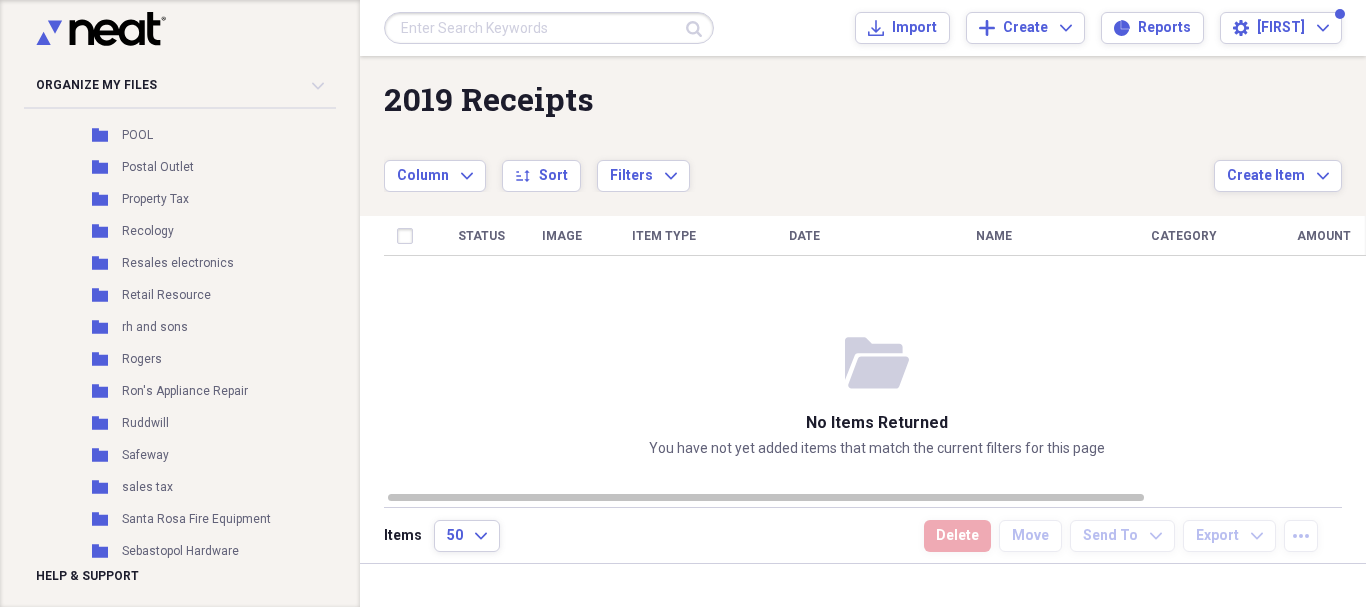 scroll, scrollTop: 3512, scrollLeft: 0, axis: vertical 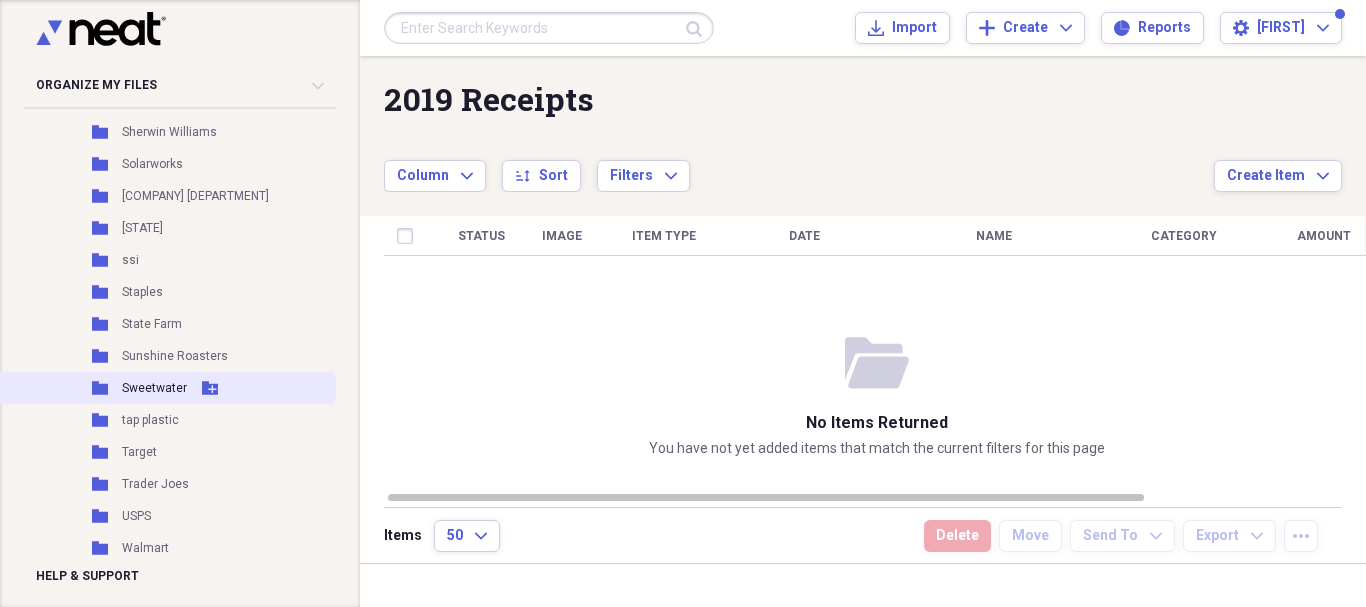 click on "Sweetwater" at bounding box center [154, 388] 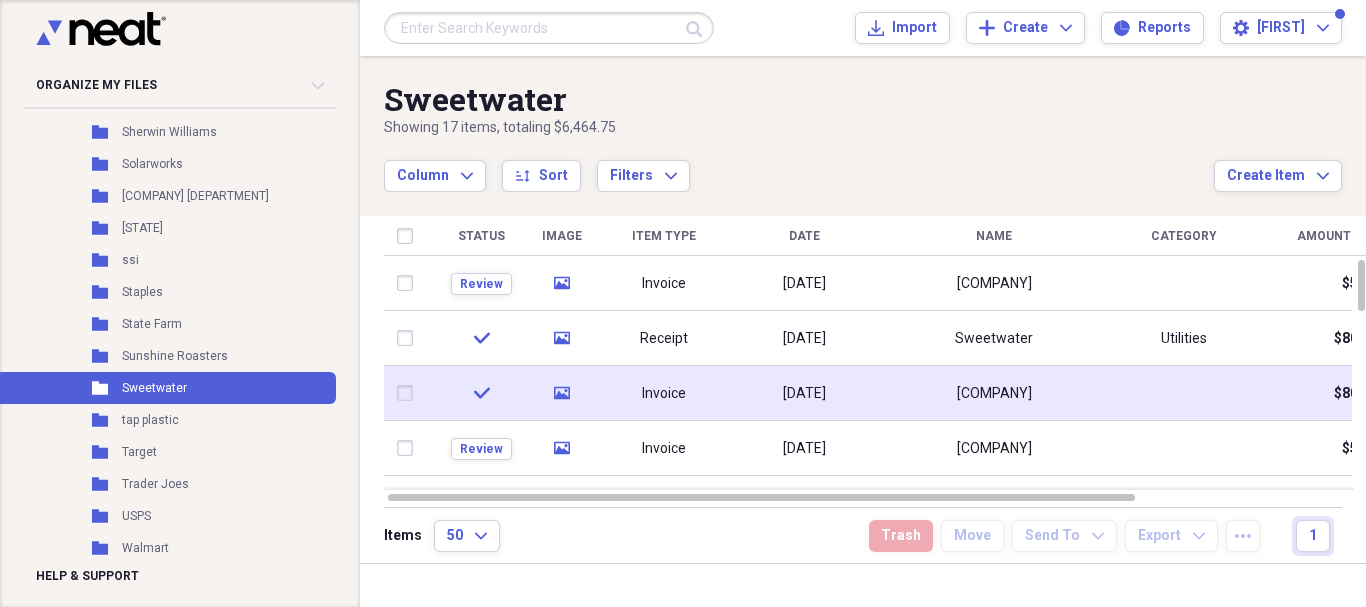 click on "check" at bounding box center [481, 393] 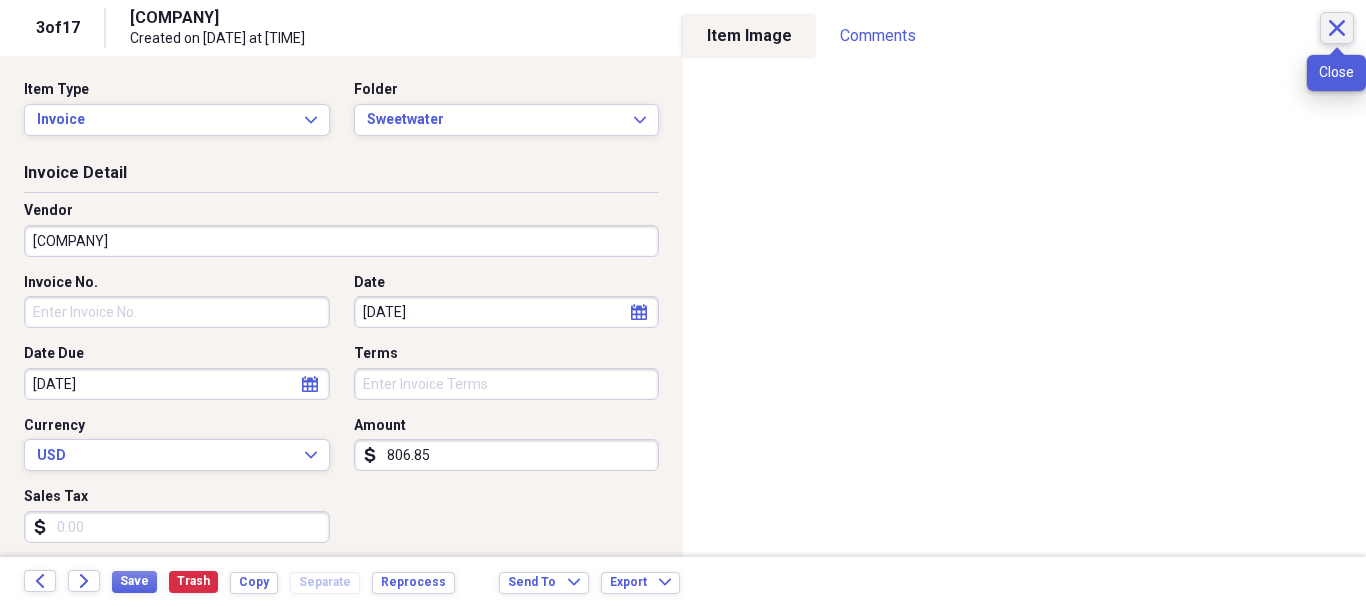 click on "Close" at bounding box center (1337, 28) 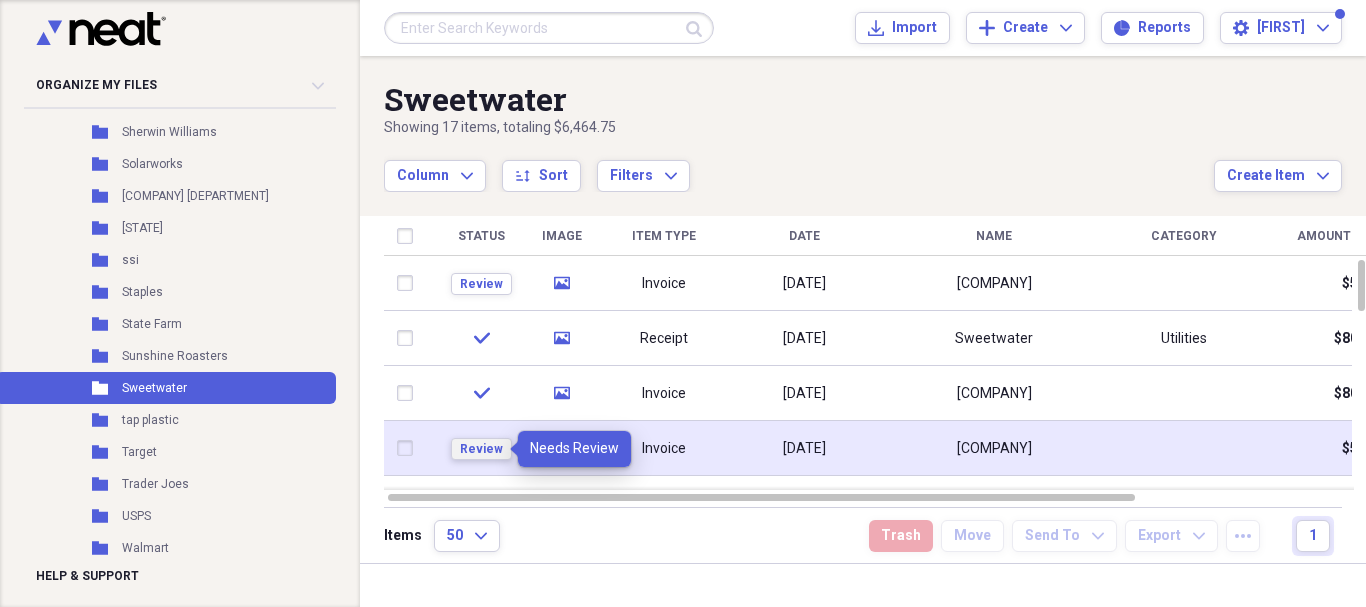 click on "Review" at bounding box center (481, 449) 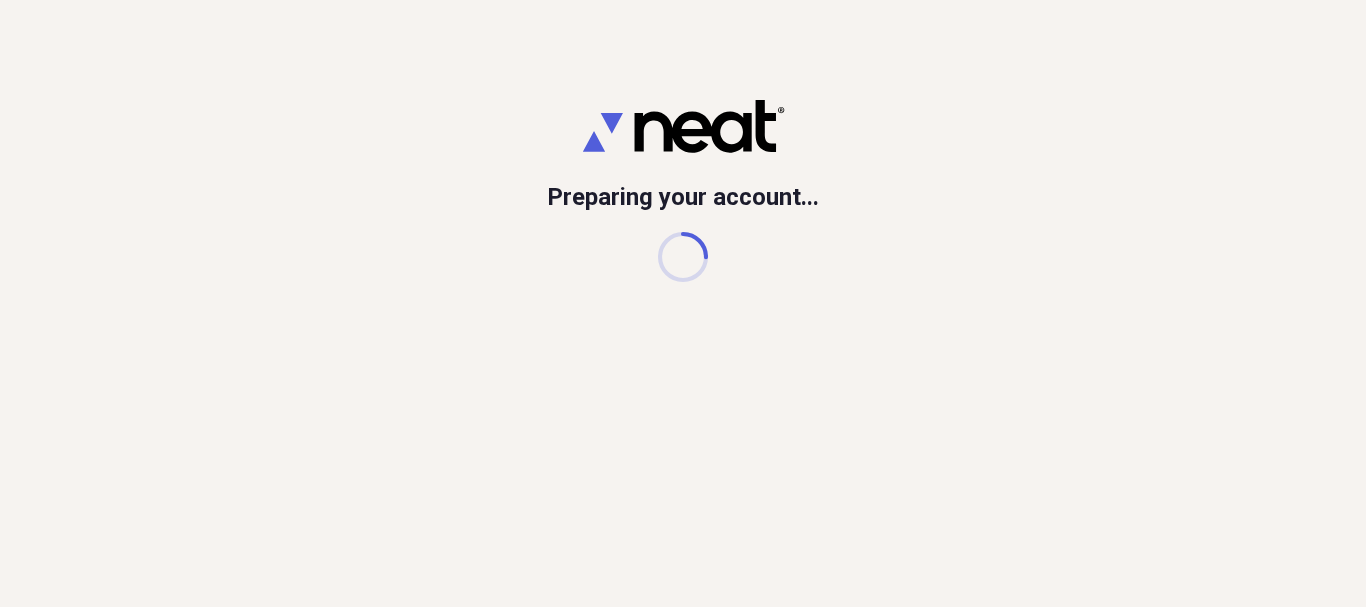 scroll, scrollTop: 0, scrollLeft: 0, axis: both 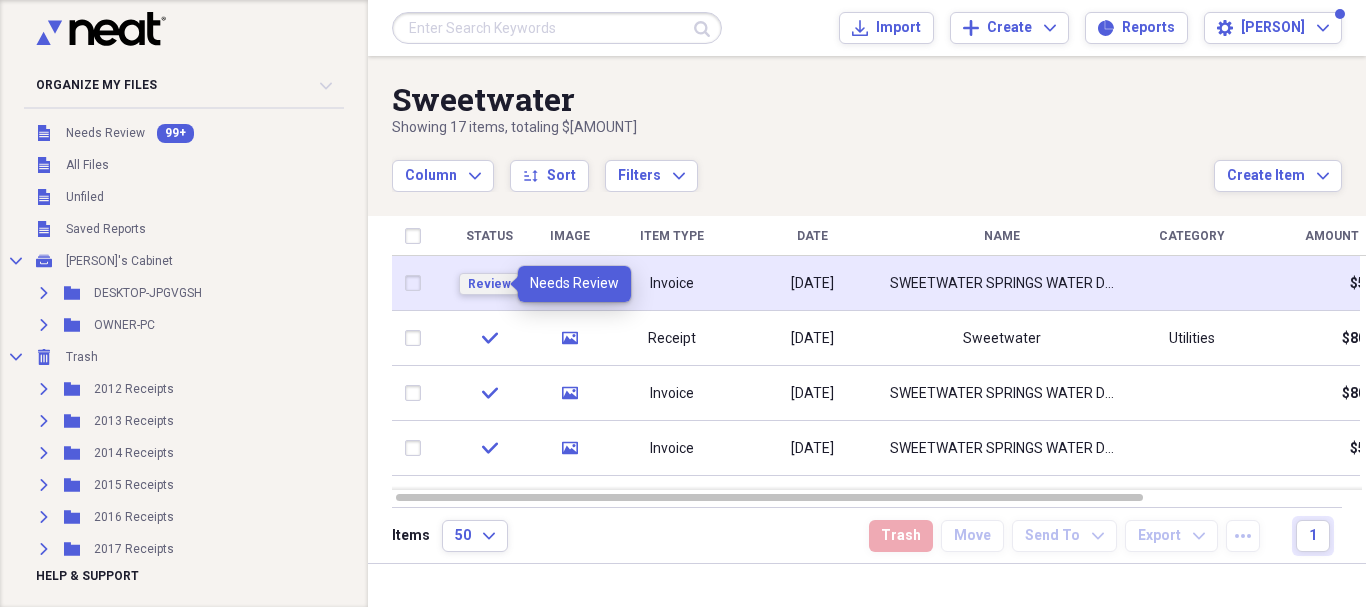 click on "Review" at bounding box center [489, 284] 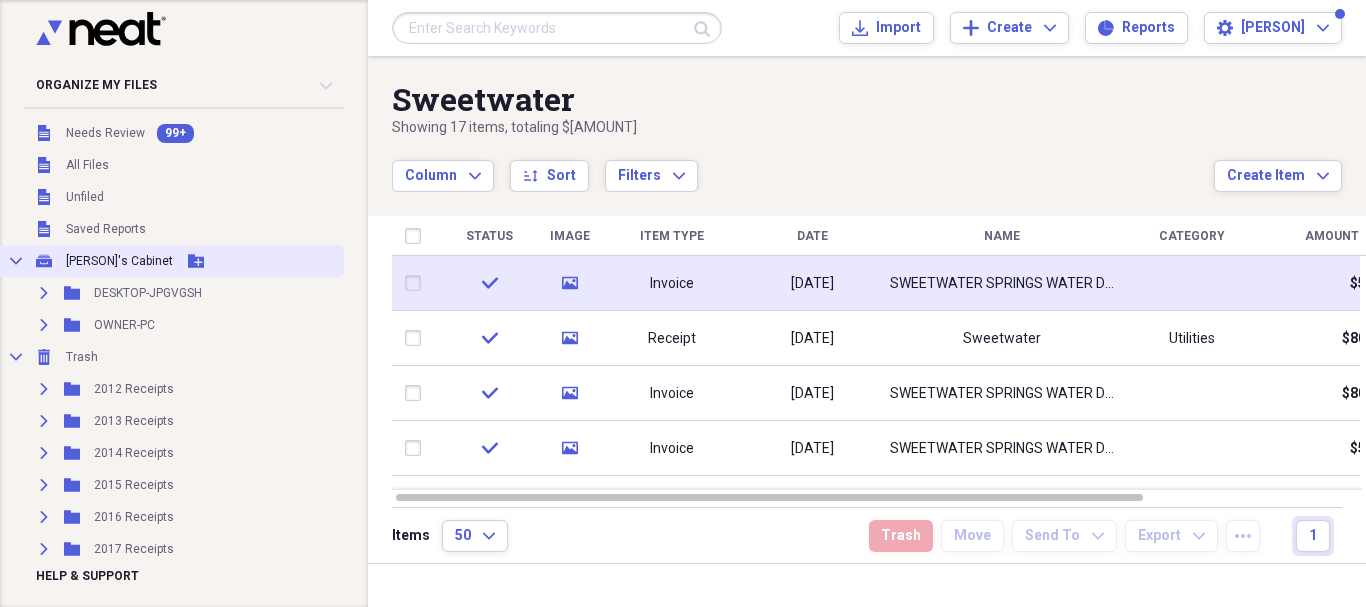 click on "Collapse" 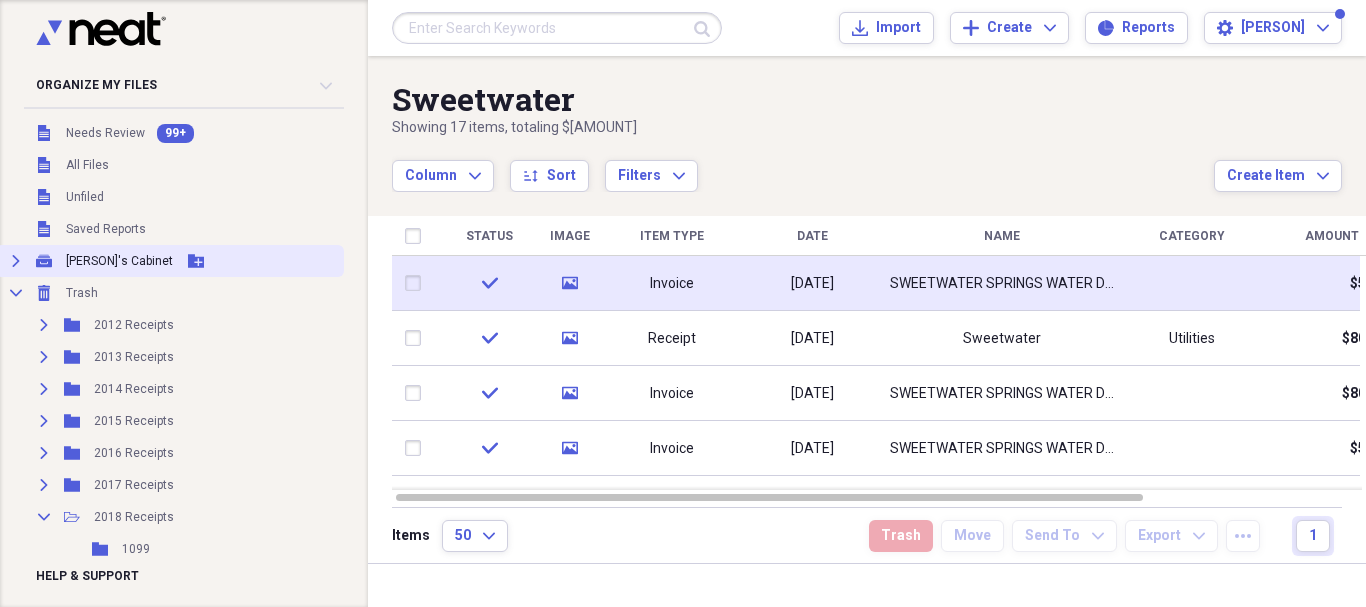 click on "Expand" 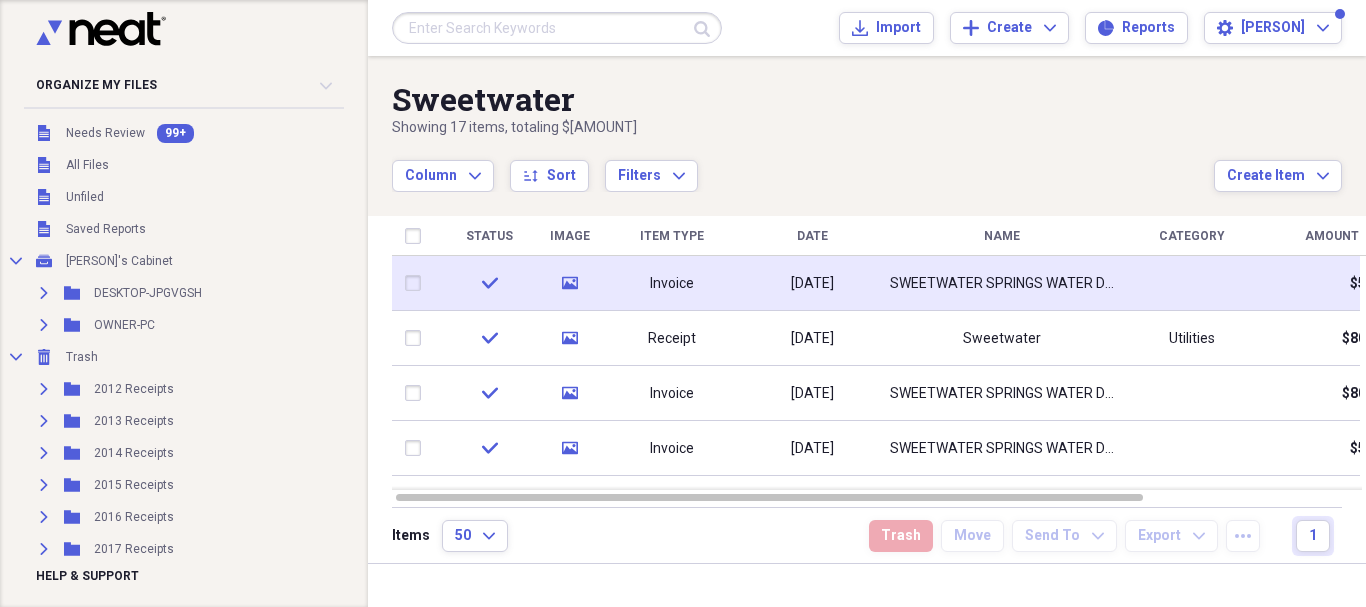 drag, startPoint x: 336, startPoint y: 144, endPoint x: 349, endPoint y: 154, distance: 16.40122 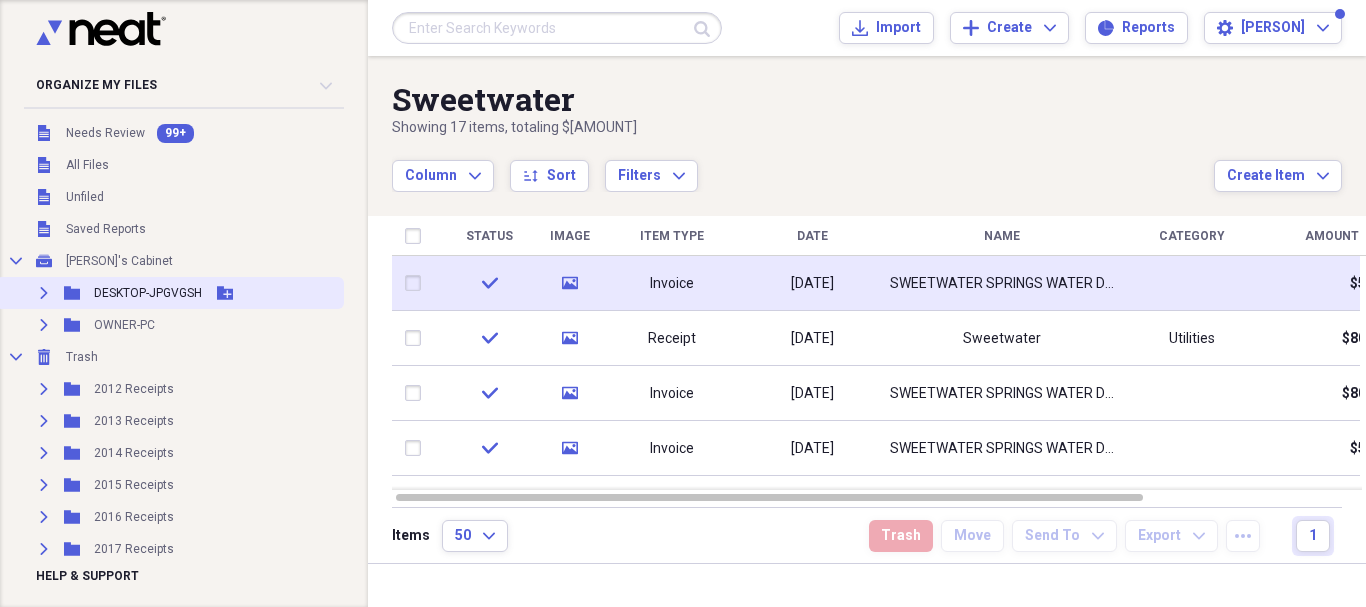 click on "Expand Folder DESKTOP-JPGVGSH Add Folder" at bounding box center (170, 293) 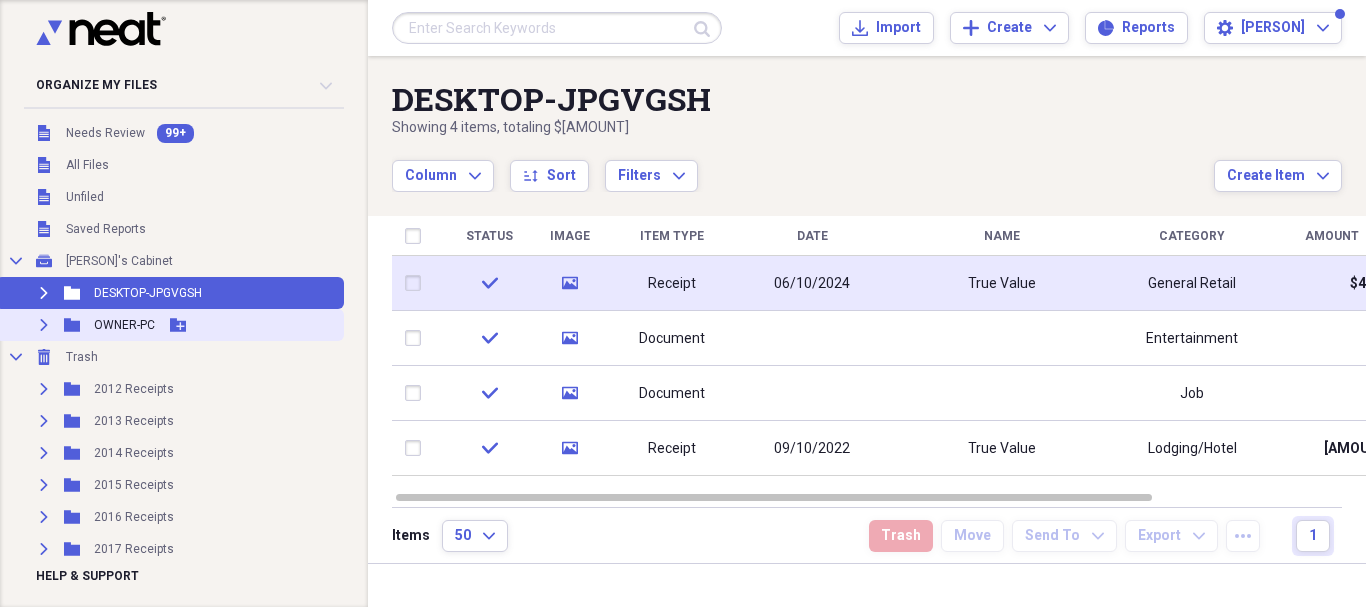 click on "Expand Folder OWNER-PC Add Folder" at bounding box center (170, 325) 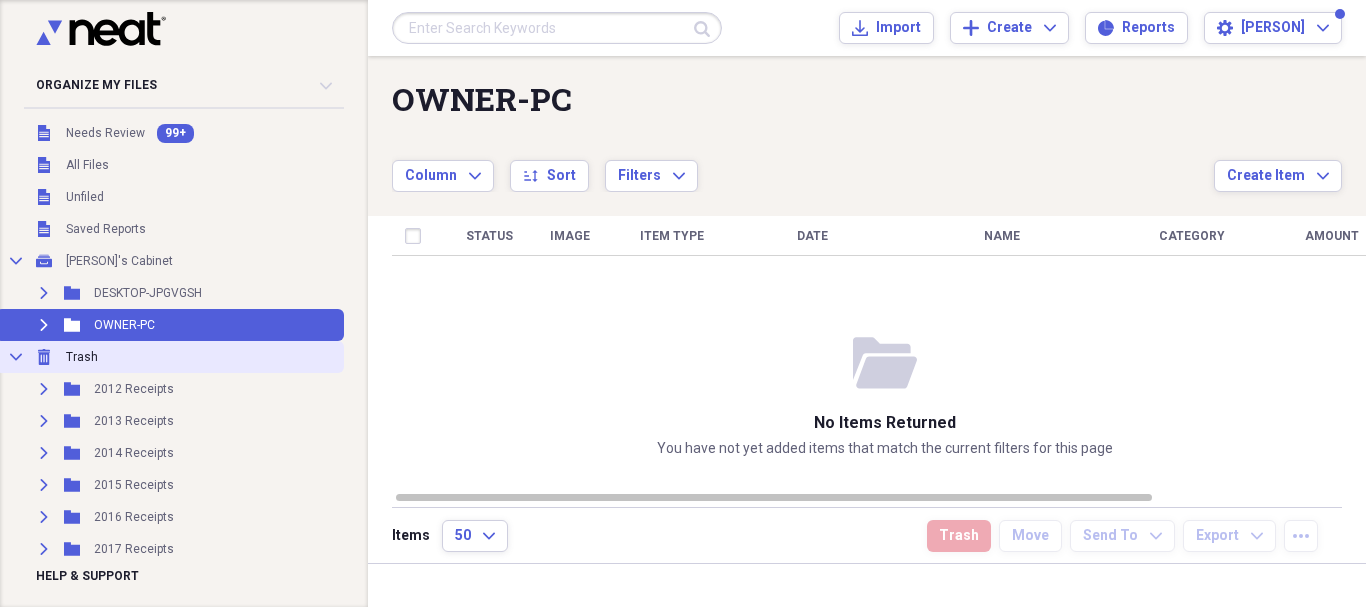 click on "Collapse" 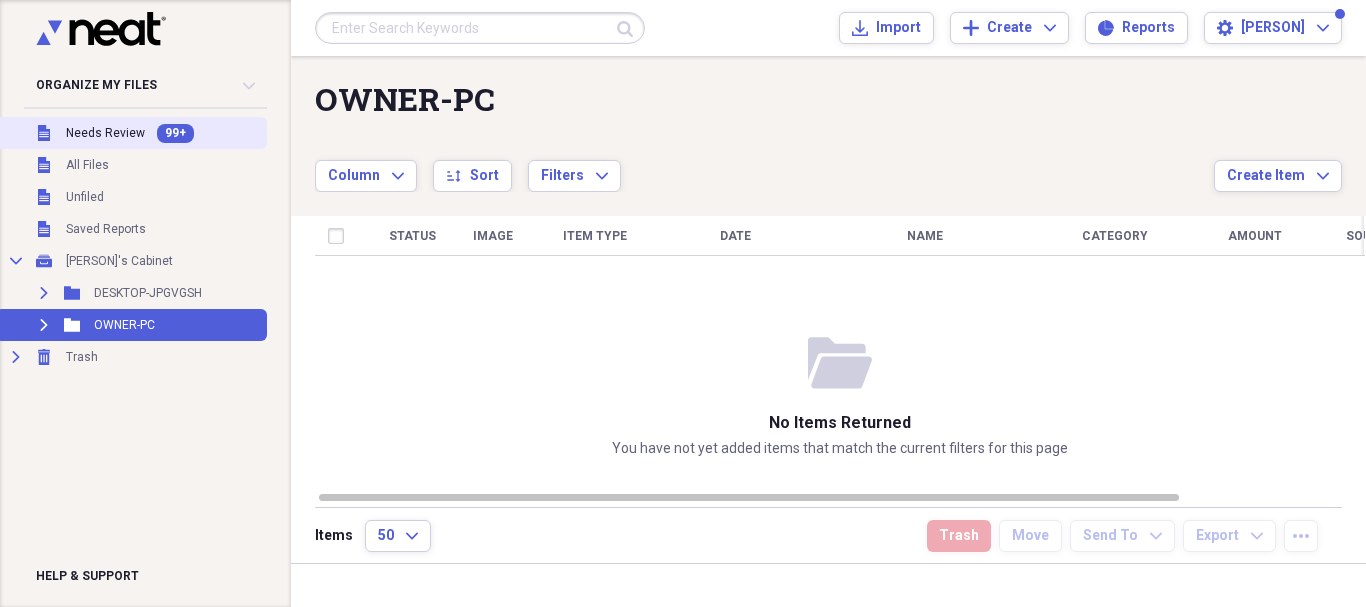 click on "Needs Review" at bounding box center [105, 133] 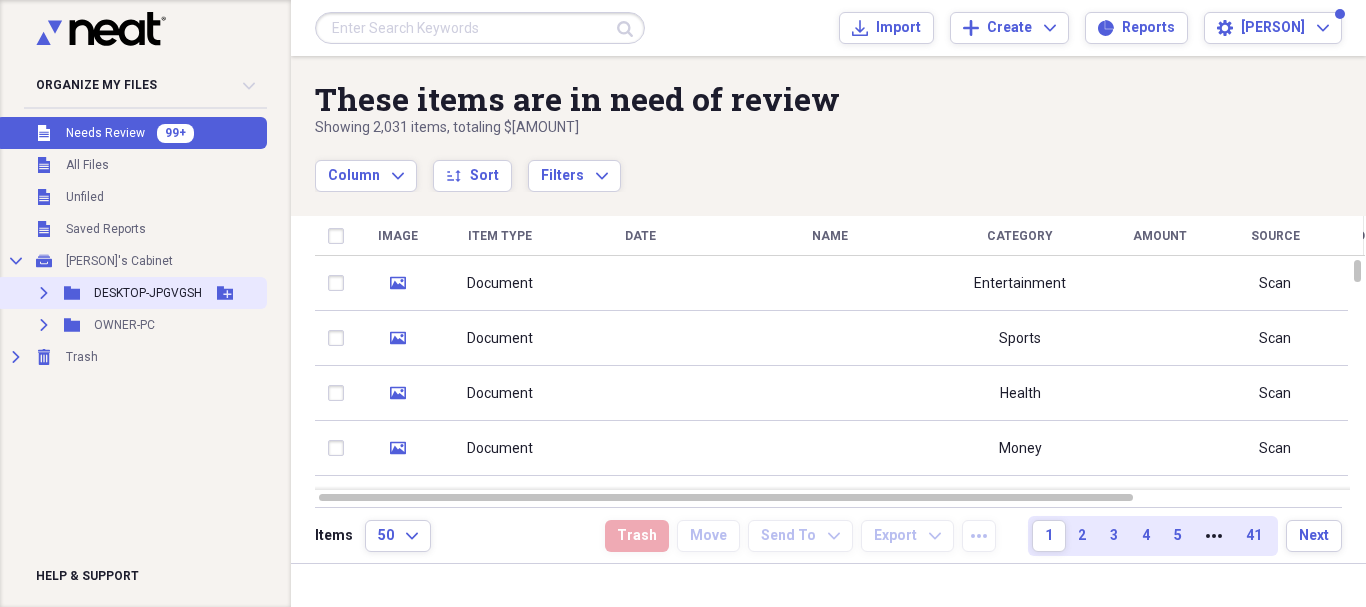 click on "DESKTOP-JPGVGSH" at bounding box center [148, 293] 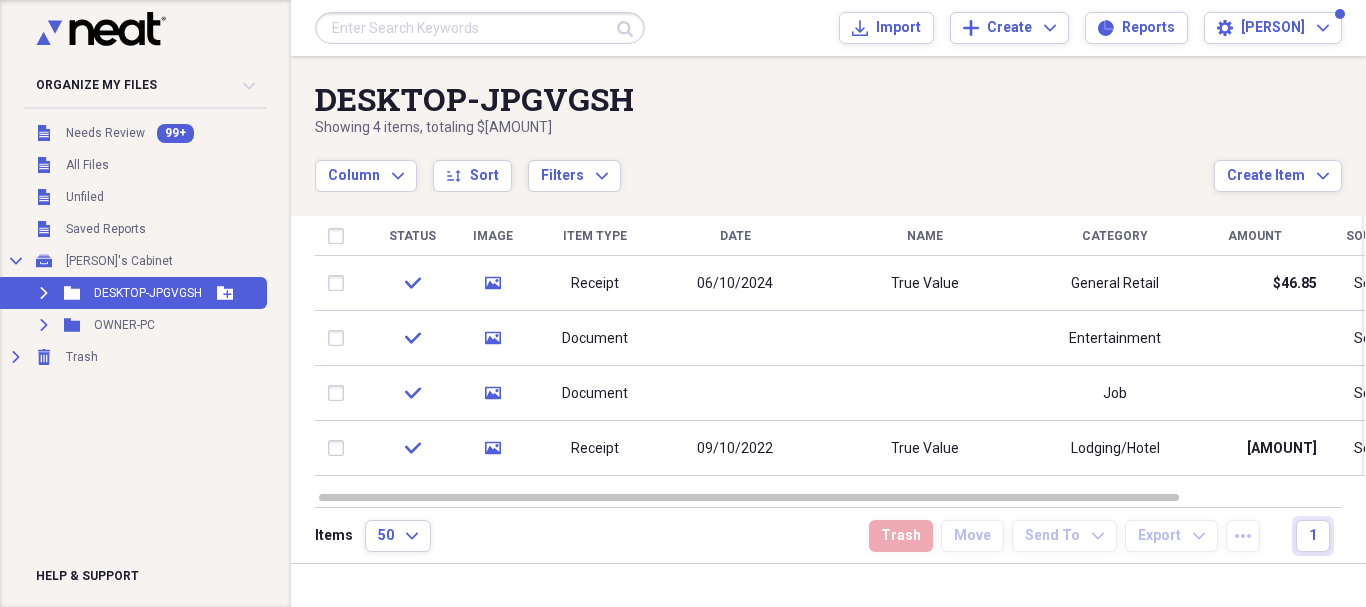 click on "Expand" 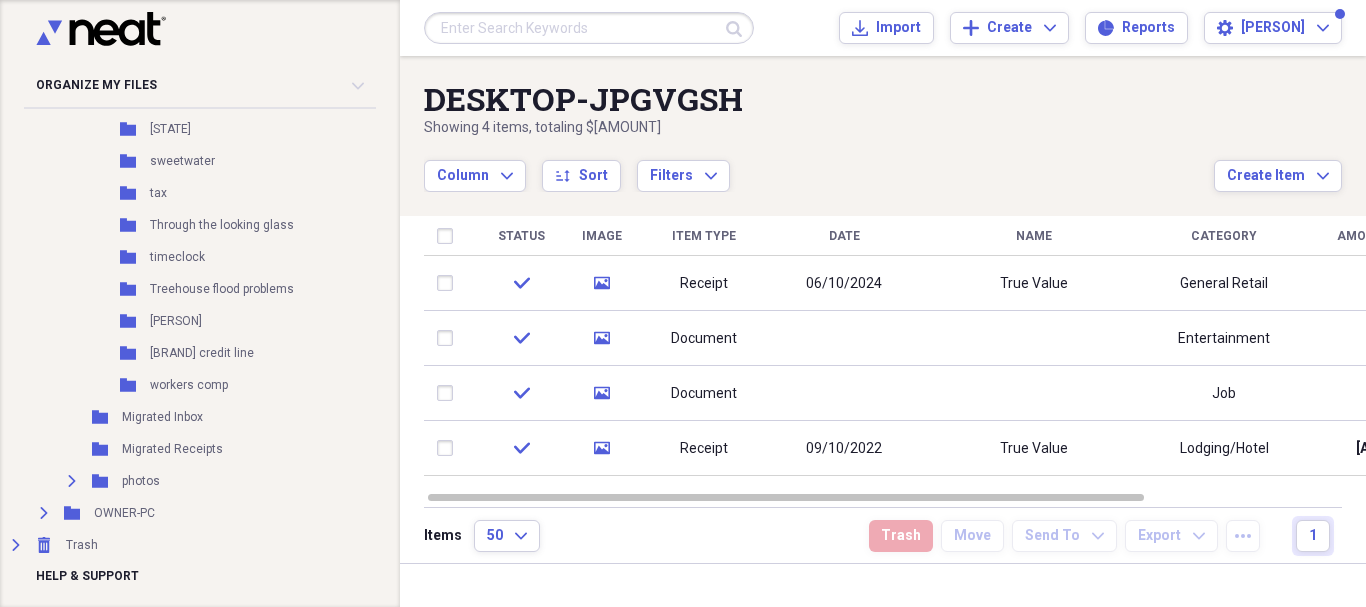 scroll, scrollTop: 0, scrollLeft: 0, axis: both 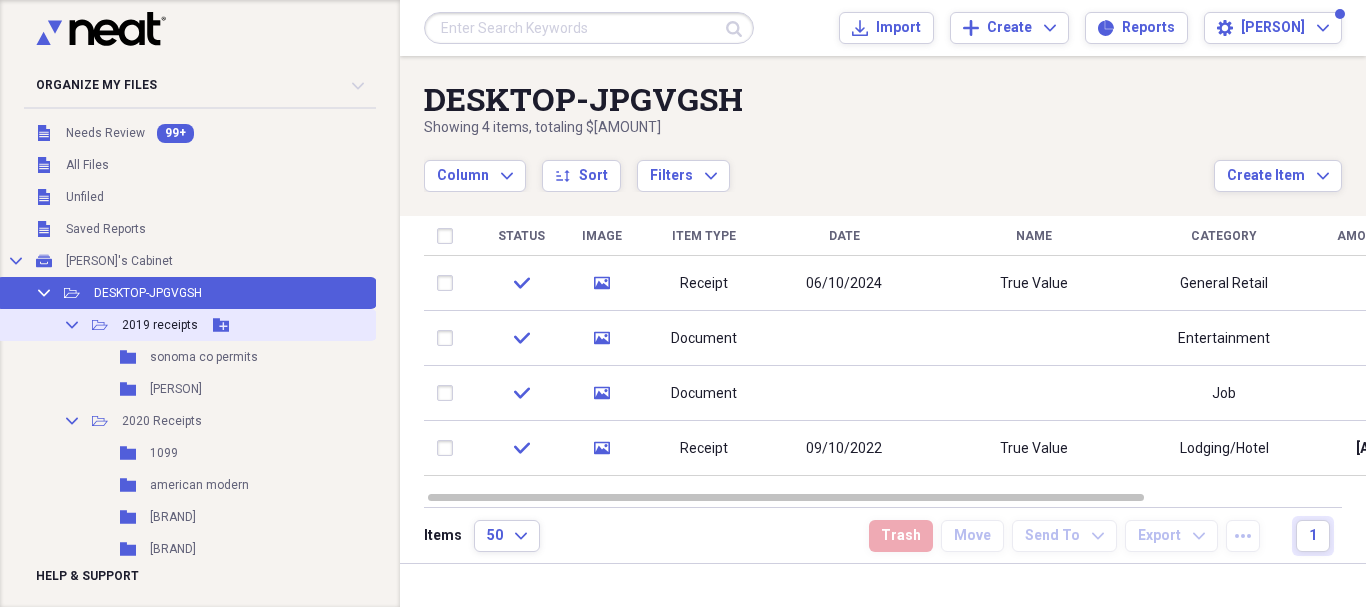 click on "2019 receipts" at bounding box center [160, 325] 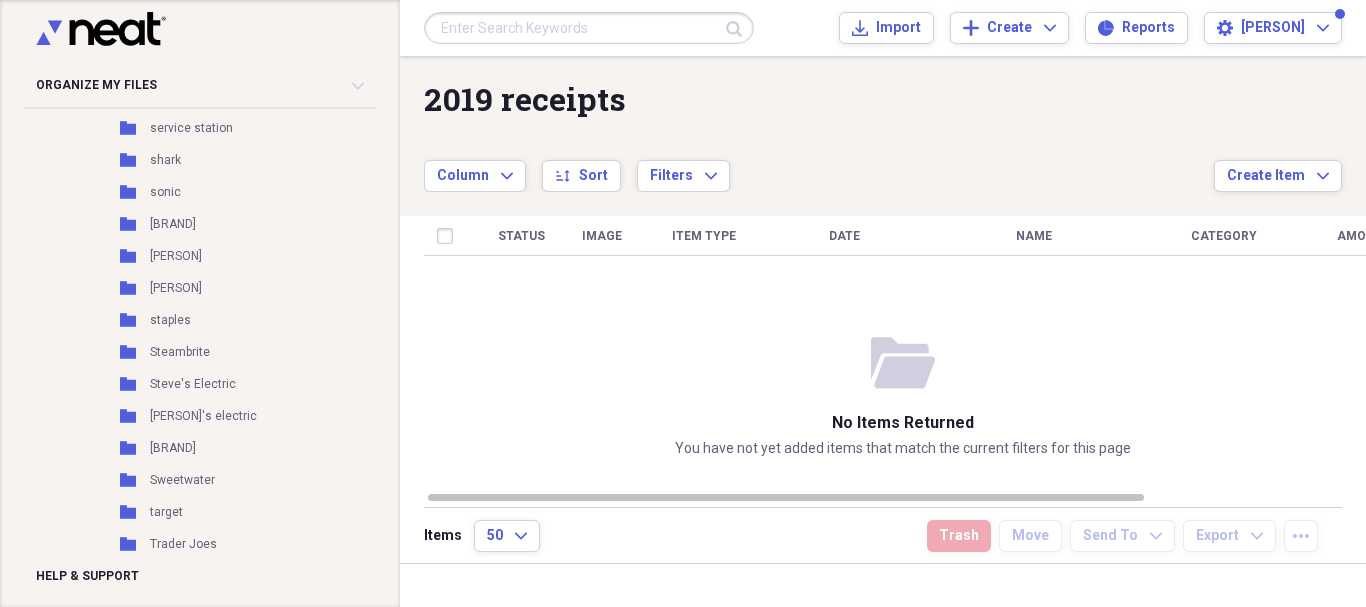scroll, scrollTop: 2356, scrollLeft: 0, axis: vertical 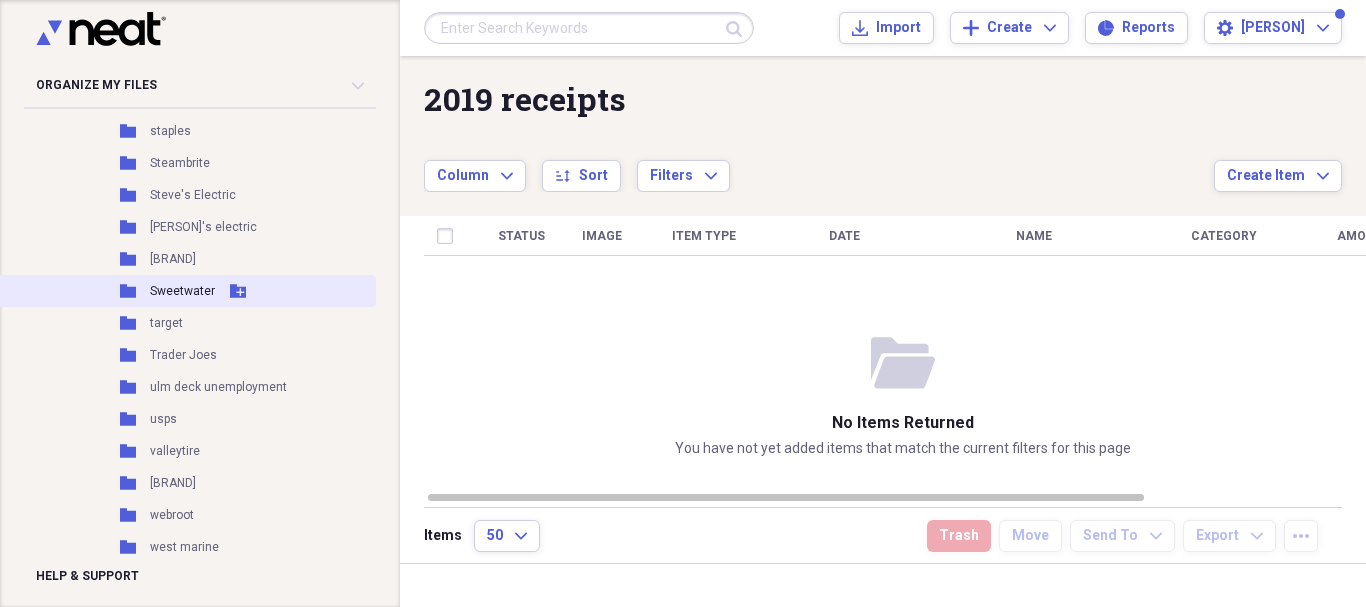 click on "Folder Sweetwater Add Folder" at bounding box center (186, 291) 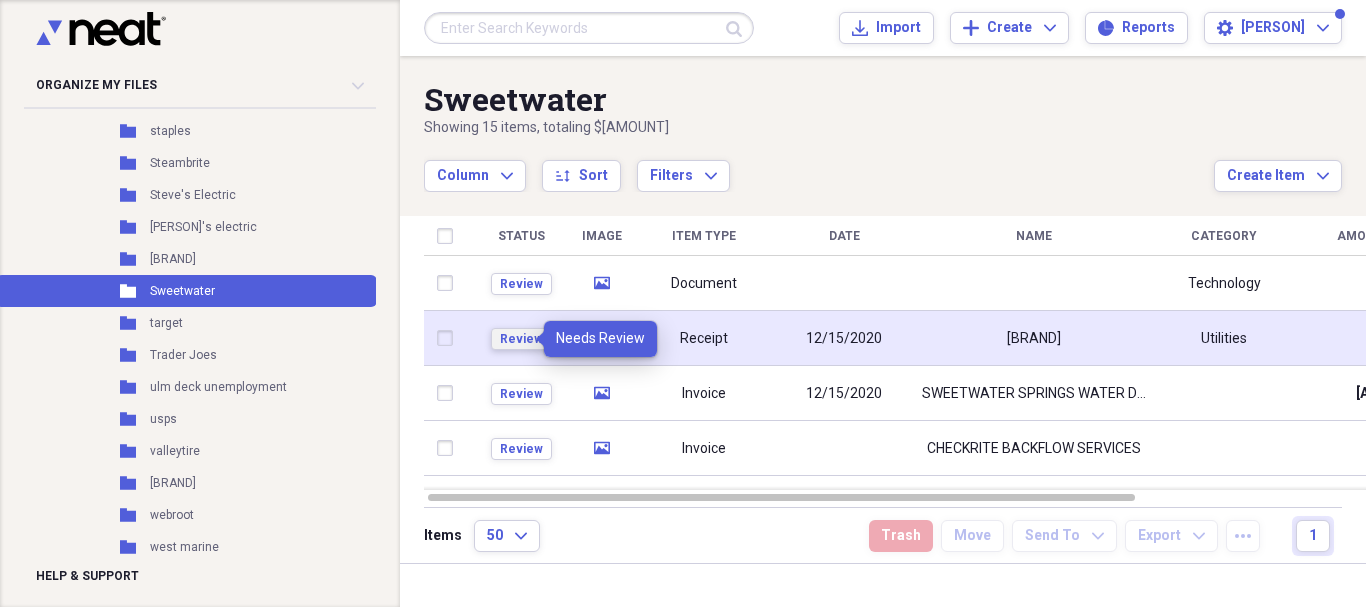 click on "Review" at bounding box center [521, 339] 